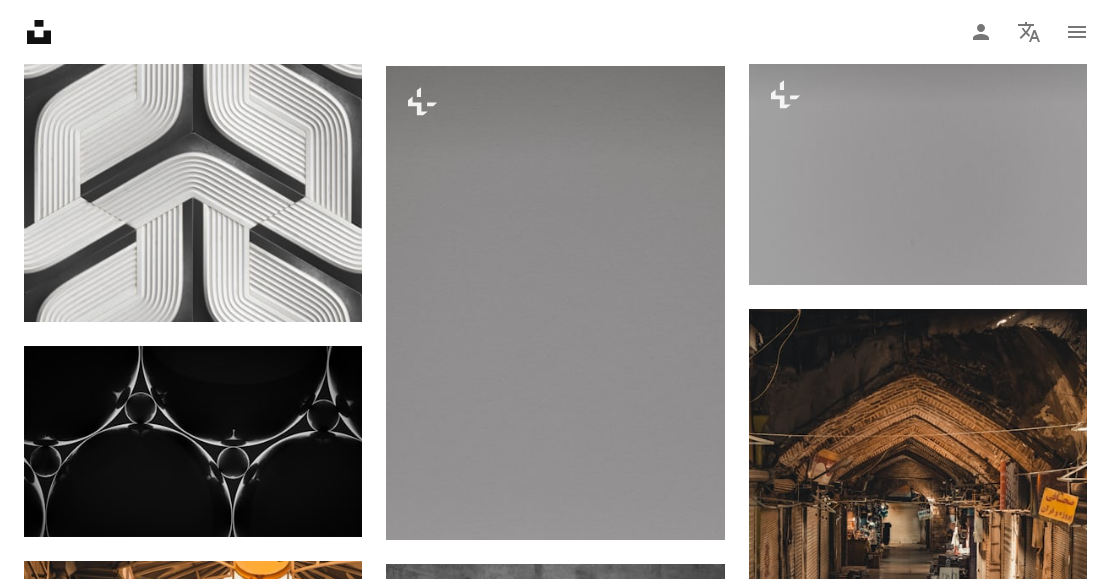 scroll, scrollTop: 25800, scrollLeft: 0, axis: vertical 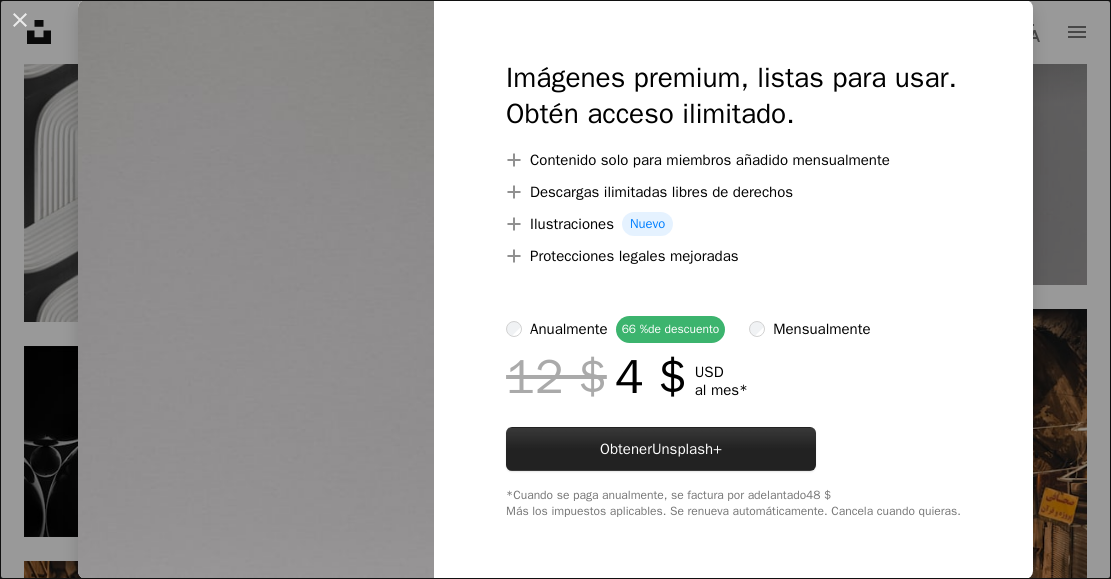 click on "Unsplash+" at bounding box center (687, 449) 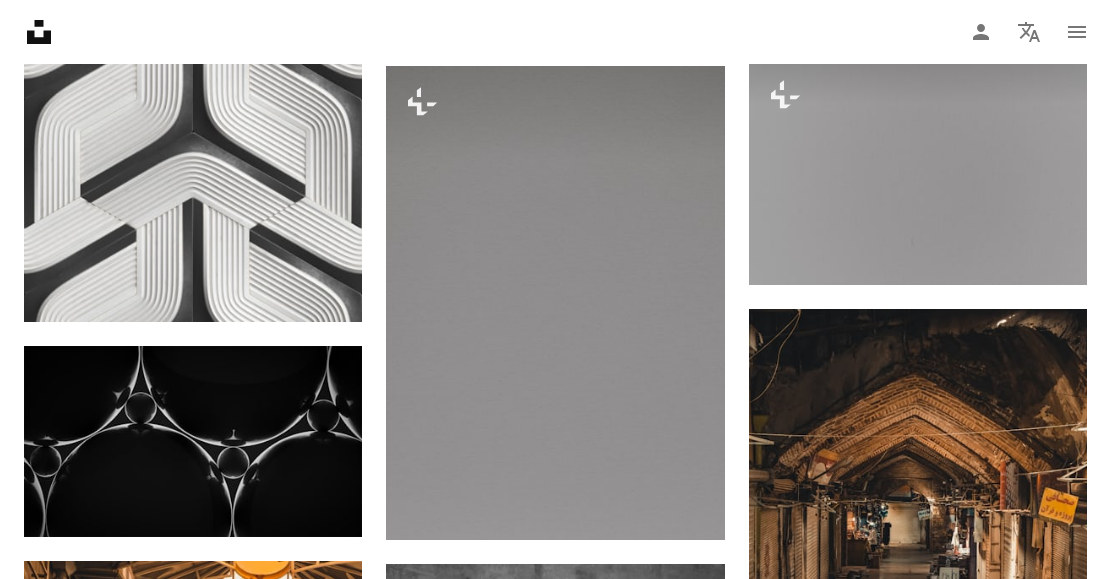 scroll, scrollTop: 0, scrollLeft: 0, axis: both 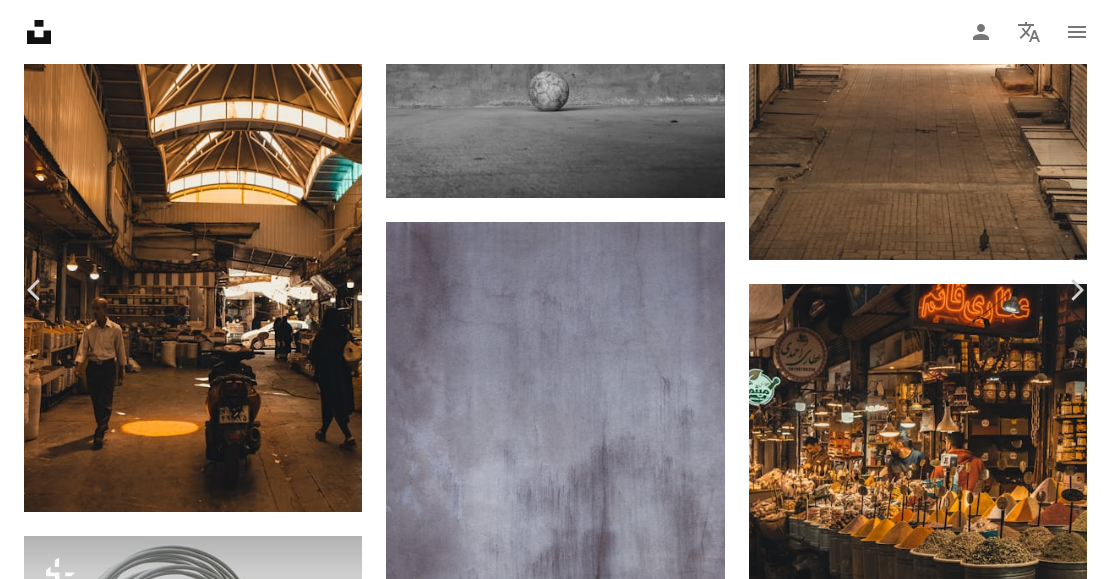 click on "An X shape" at bounding box center [20, 20] 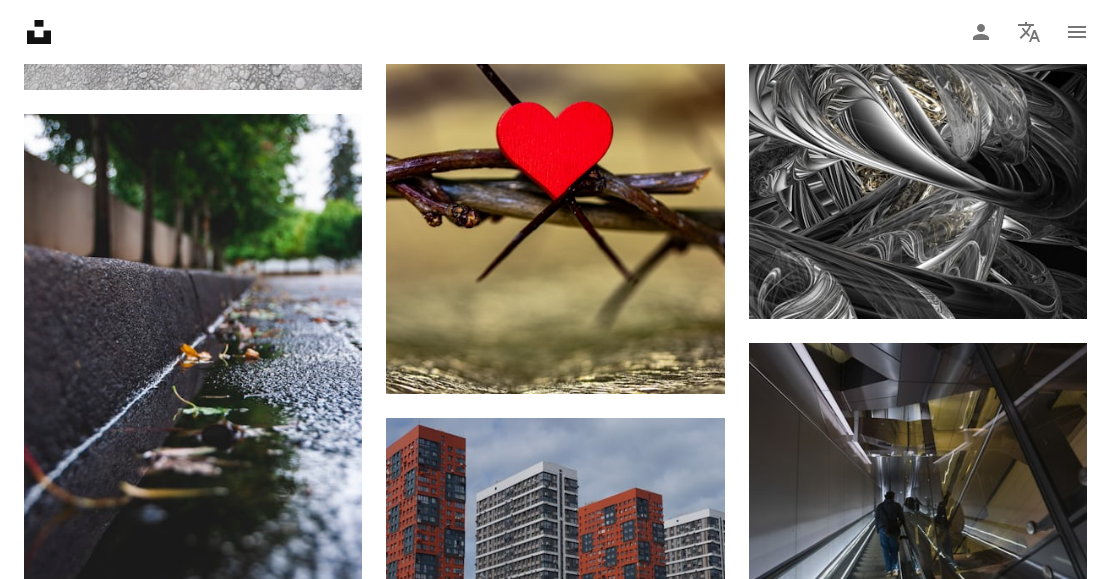 scroll, scrollTop: 58293, scrollLeft: 0, axis: vertical 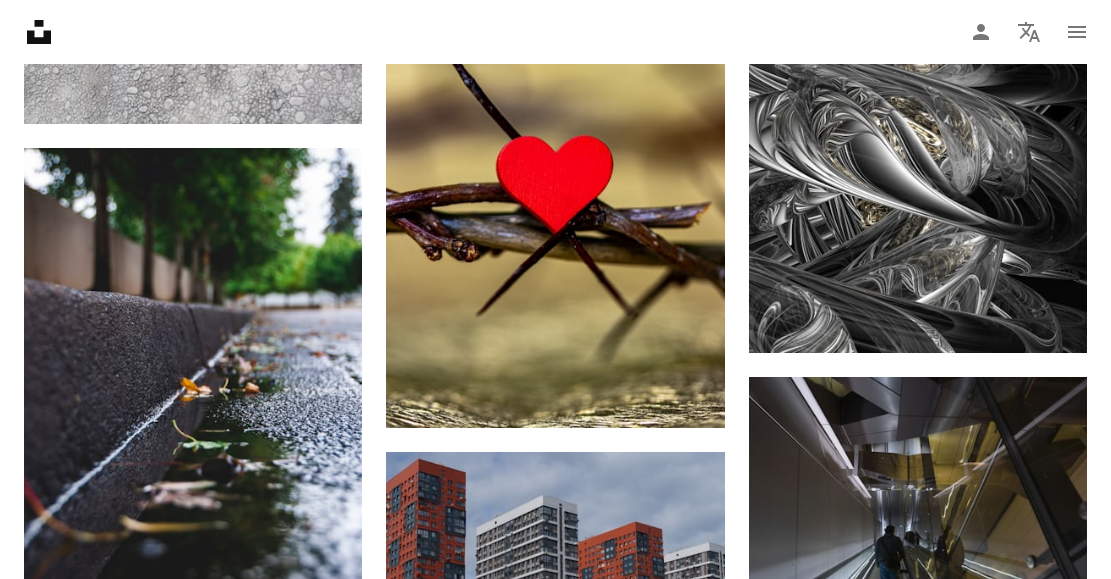 click at bounding box center [193, 808] 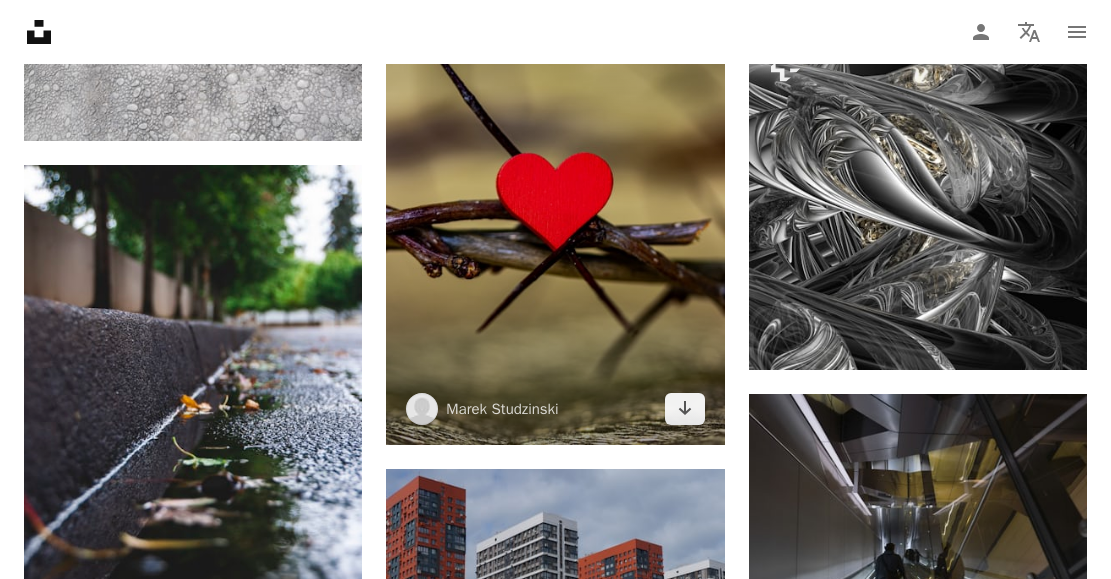 scroll, scrollTop: 58337, scrollLeft: 0, axis: vertical 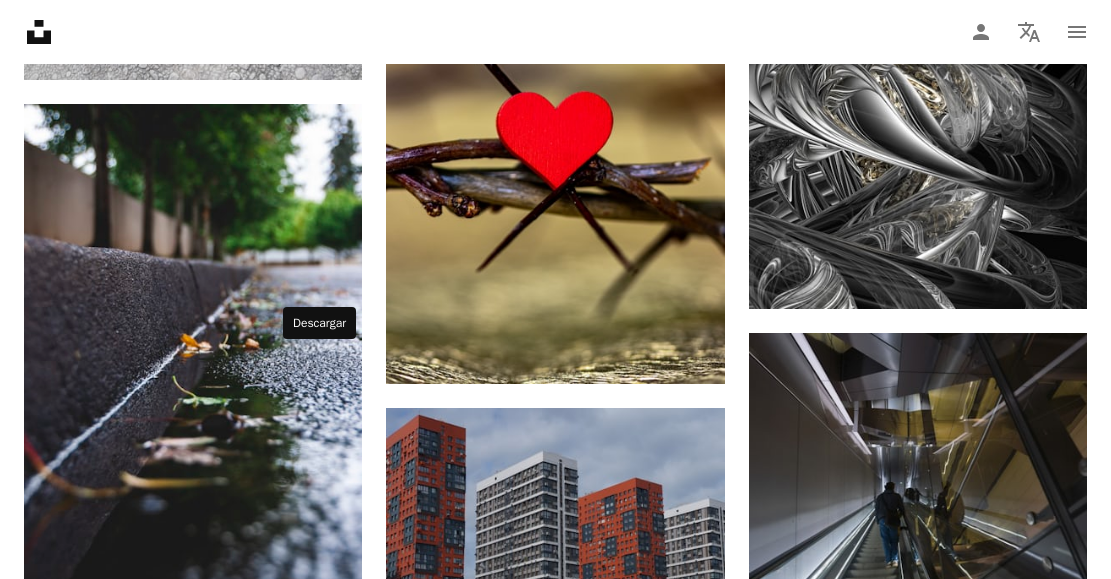 click 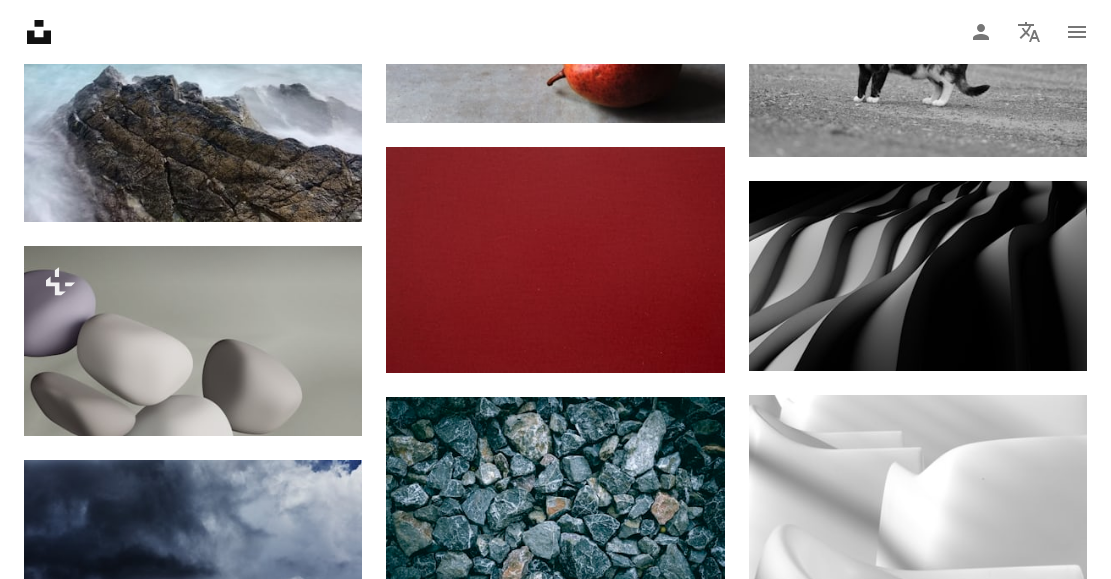 scroll, scrollTop: 97444, scrollLeft: 0, axis: vertical 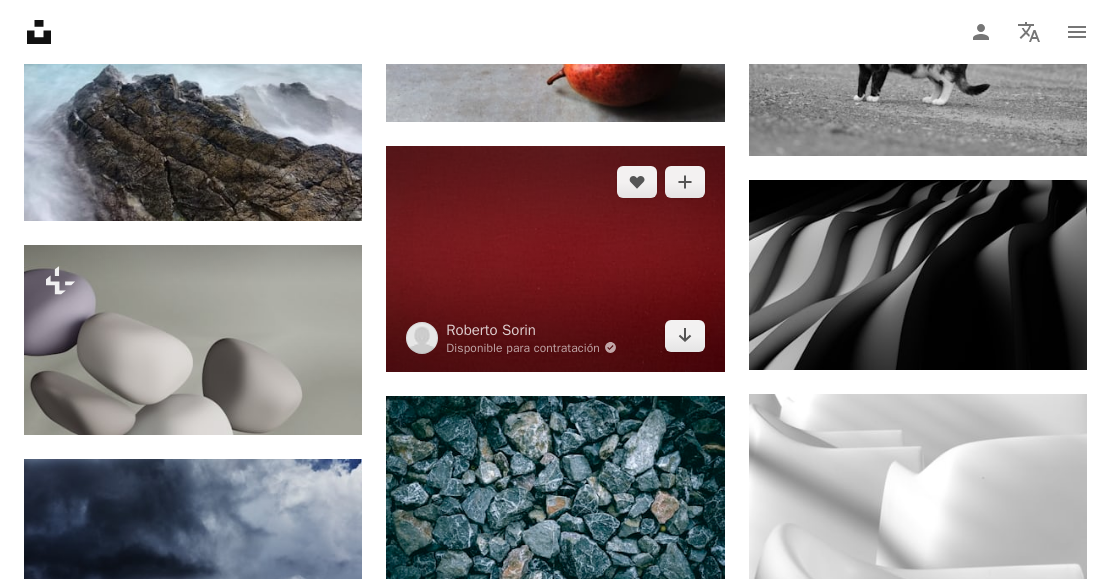 click at bounding box center [555, 259] 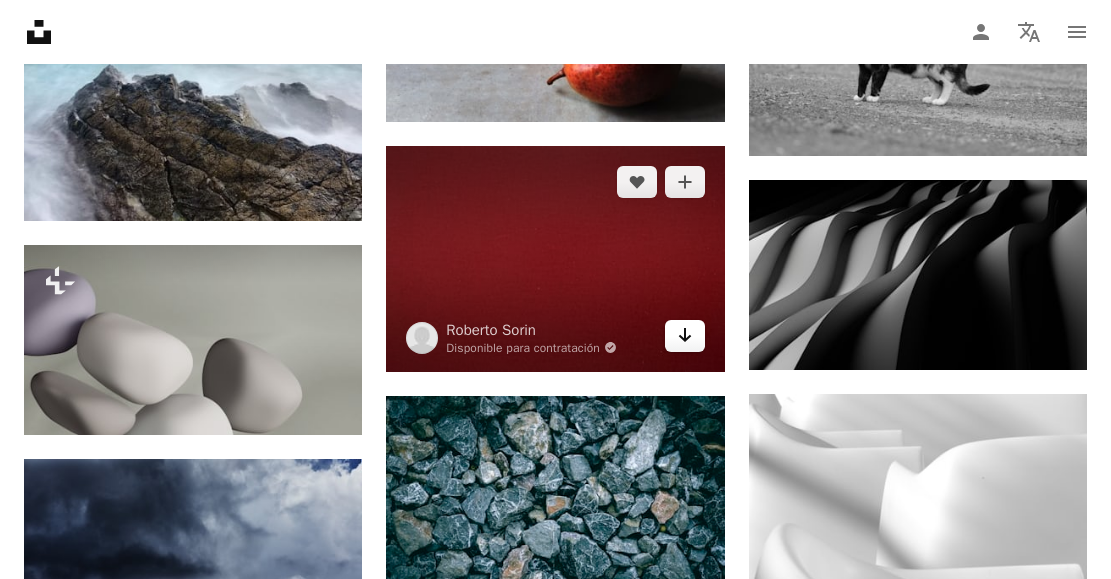 click on "A heart A plus sign [FIRST] [LAST] Arrow pointing down A heart A plus sign [FIRST] [LAST] Available for hire A checkmark inside of a circle Arrow pointing down A heart A plus sign [FIRST] [LAST] Arrow pointing down A heart A plus sign [FIRST] [LAST] Arrow pointing down Plus sign for Unsplash+ A heart A plus sign [FIRST] [LAST] For Unsplash+ A lock Download A heart A plus sign The Creativv Arrow pointing down Plus sign for Unsplash+ A heart A plus sign [FIRST] [LAST] For Unsplash+ A lock Download A heart A plus sign [FIRST] [LAST] Arrow pointing down A heart A plus sign [FIRST] [LAST] Available for hire A checkmark inside of a circle Arrow pointing down A heart A plus sign [FIRST] [LAST] Available for hire A checkmark inside of a circle Arrow pointing down A heart A plus sign [FIRST] [LAST] Available for hire A checkmark inside of a circle Arrow pointing down A heart A plus sign [FIRST] [LAST] Arrow pointing down" at bounding box center [555, -46606] 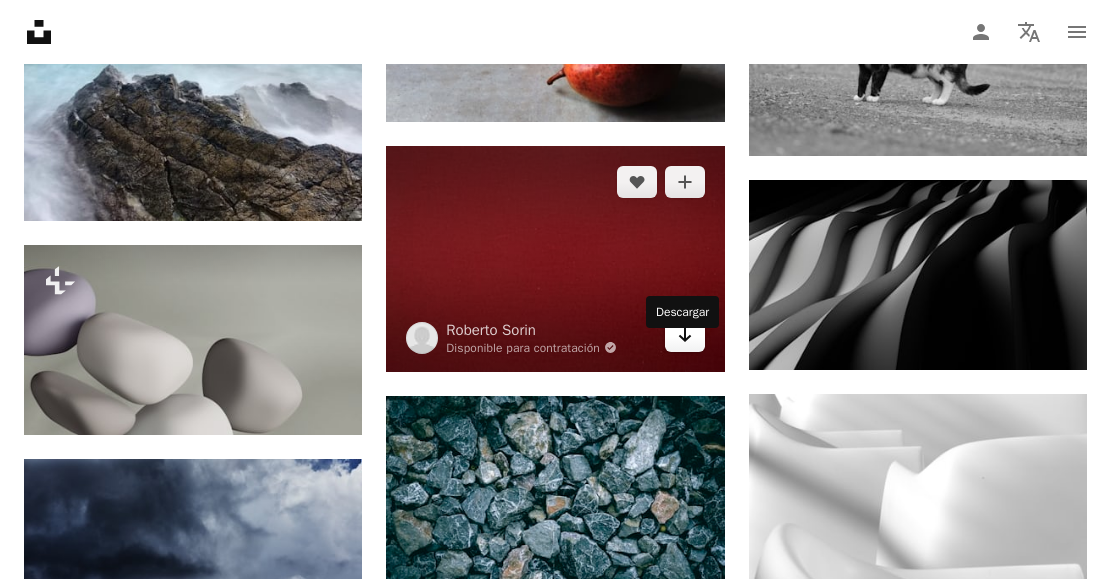 click on "Arrow pointing down" 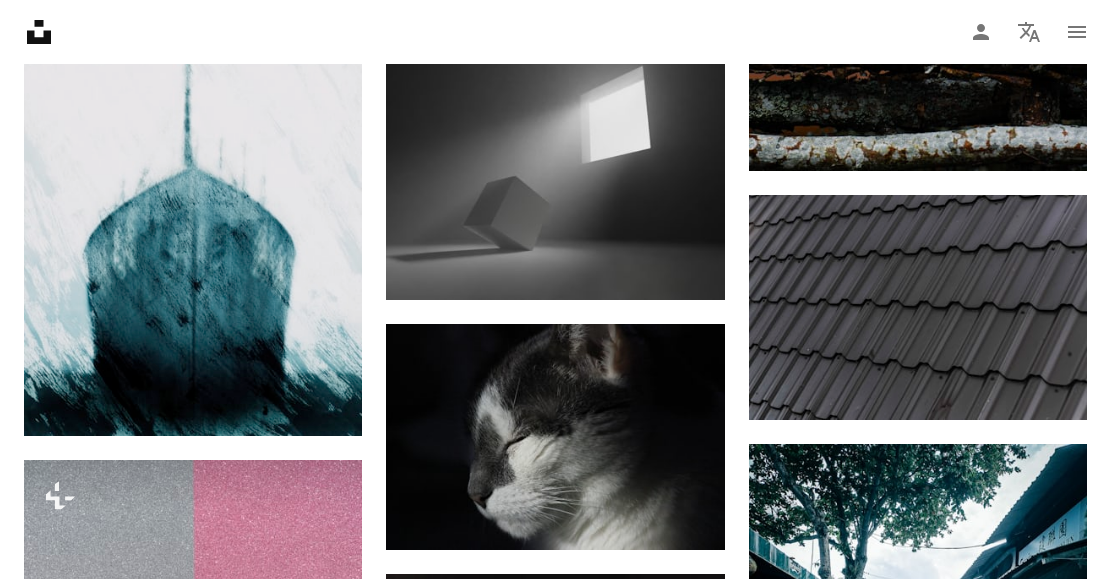scroll, scrollTop: 90197, scrollLeft: 0, axis: vertical 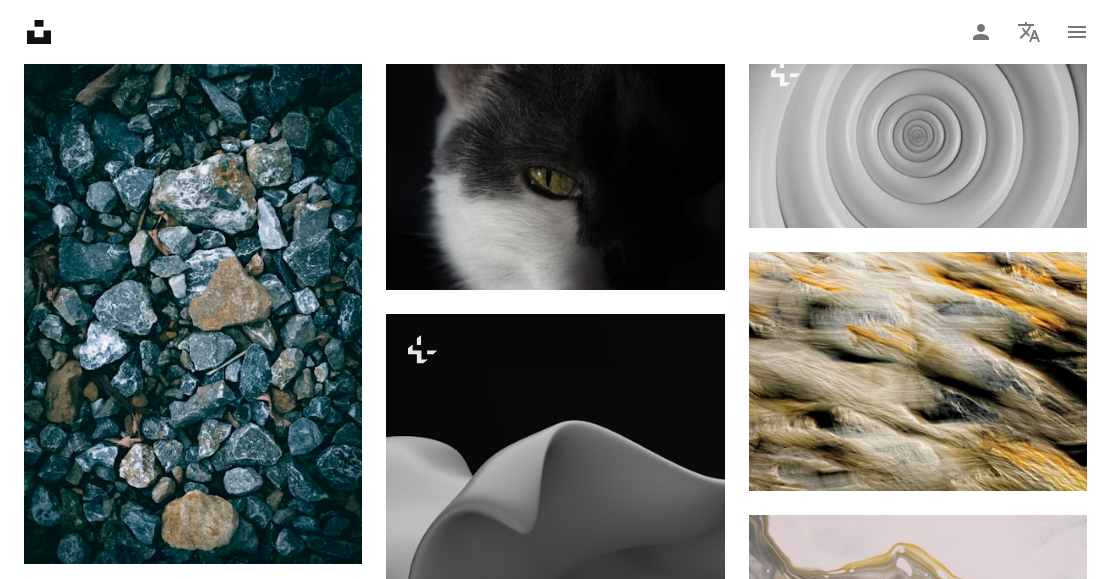 click on "Unsplash logo Página de inicio de Unsplash A photo Pen Tool A compass A stack of folders Download Person Localization icon navigation menu" at bounding box center (555, 32) 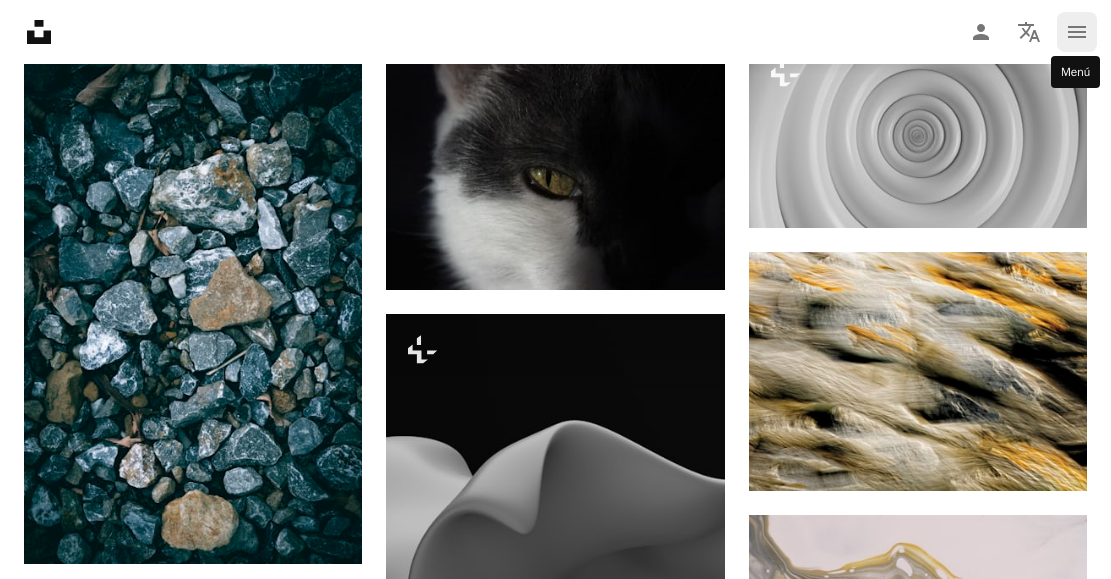 click on "navigation menu" 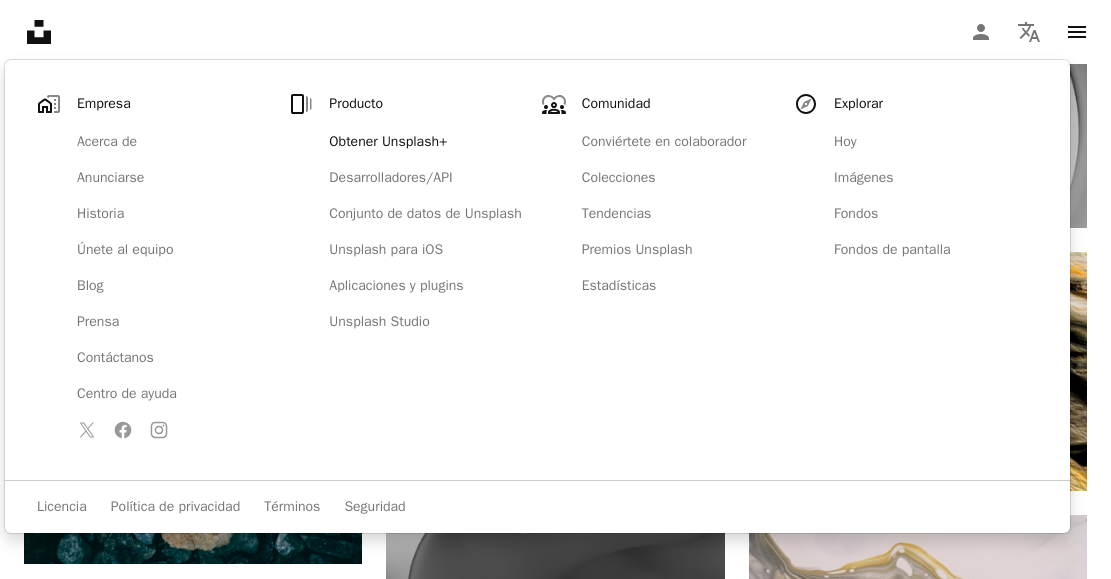 click on "Unsplash logo Página de inicio de Unsplash A photo Pen Tool A compass A stack of folders Download Person Localization icon navigation menu" at bounding box center (555, 32) 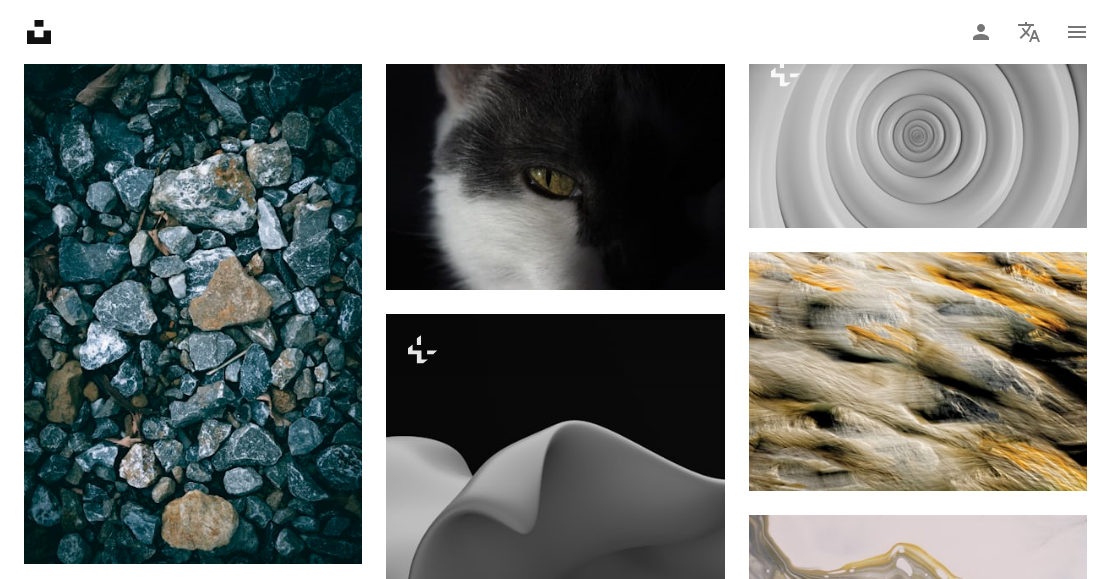 click on "Unsplash logo Página de inicio de Unsplash A photo Pen Tool A compass A stack of folders Download Person Localization icon navigation menu" at bounding box center (555, 32) 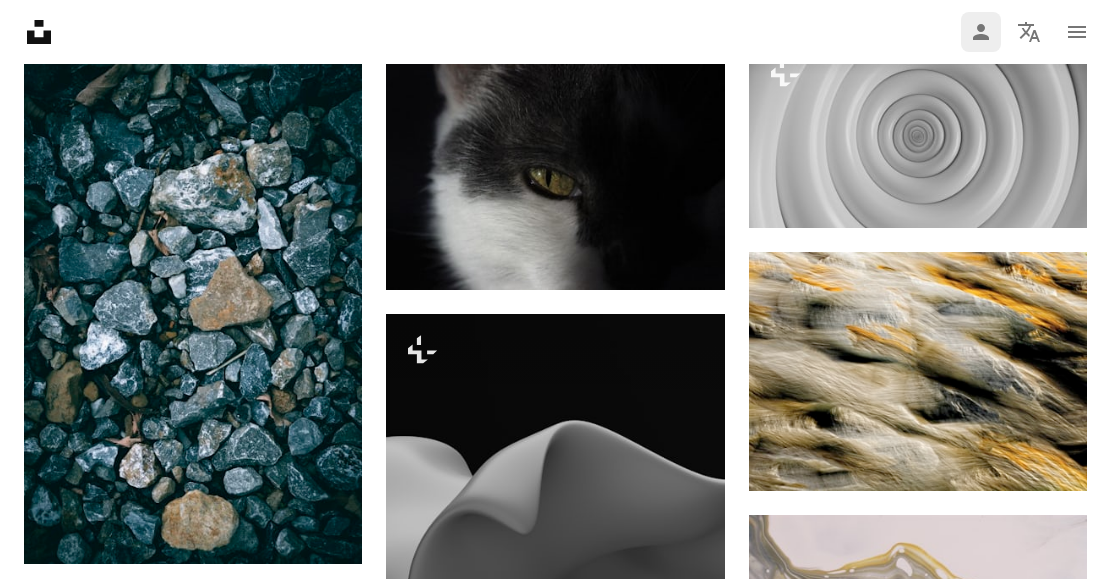 scroll, scrollTop: 74832, scrollLeft: 0, axis: vertical 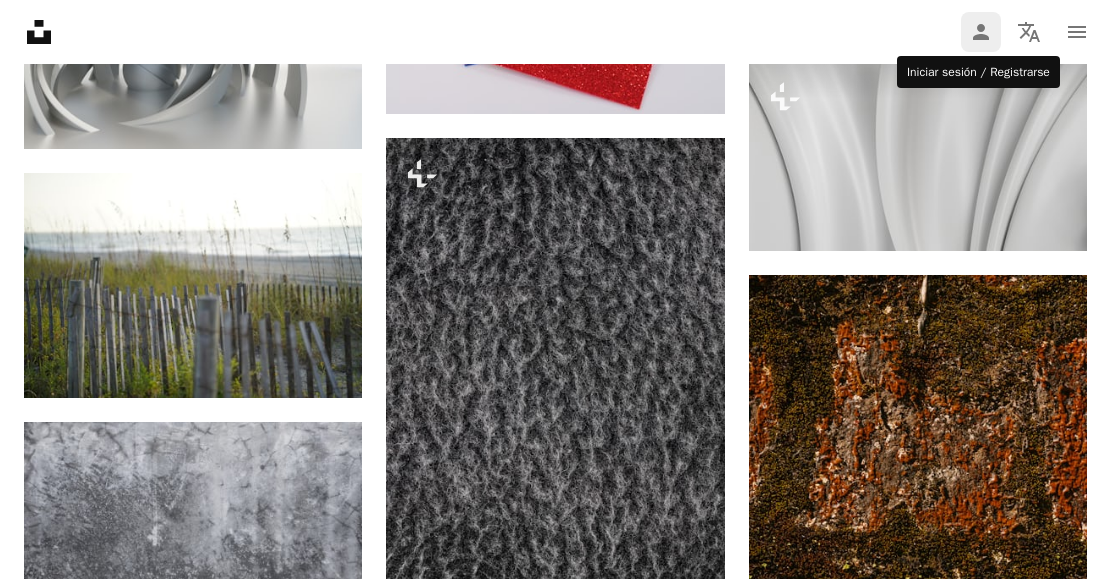 click 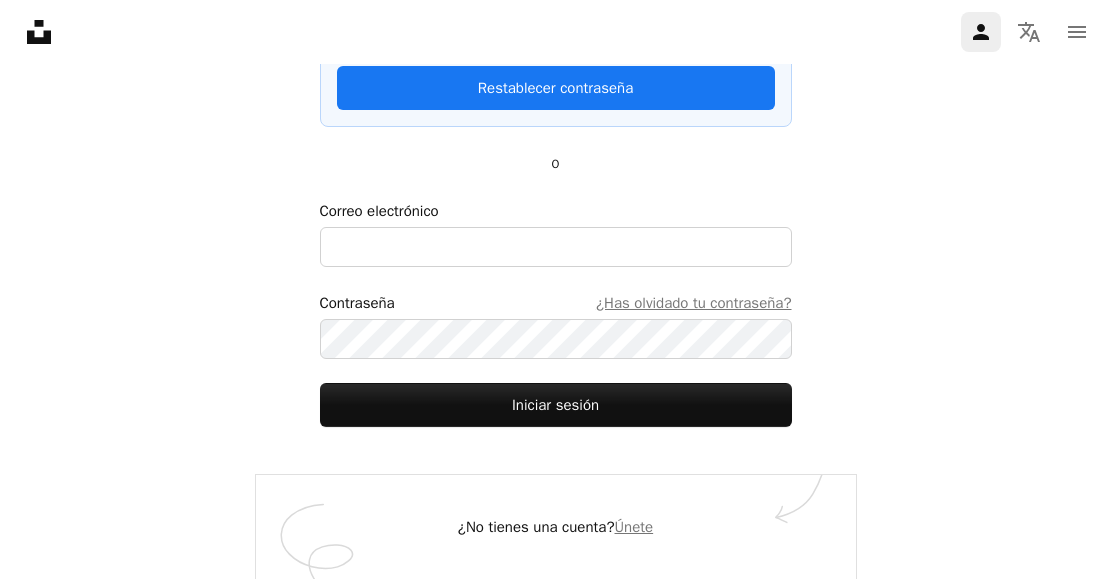 scroll, scrollTop: 0, scrollLeft: 0, axis: both 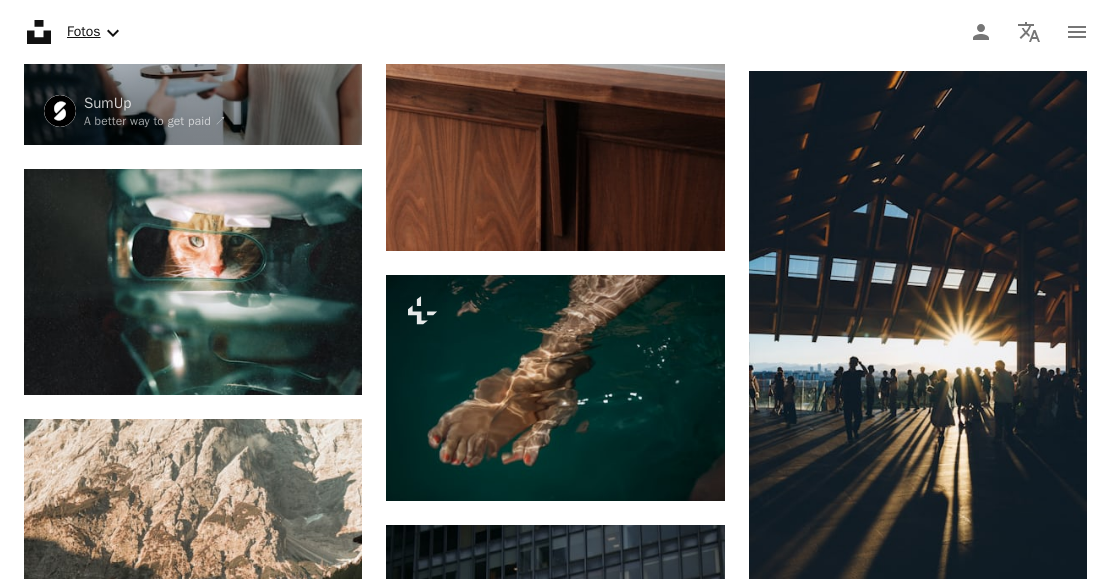 click on "Chevron down" 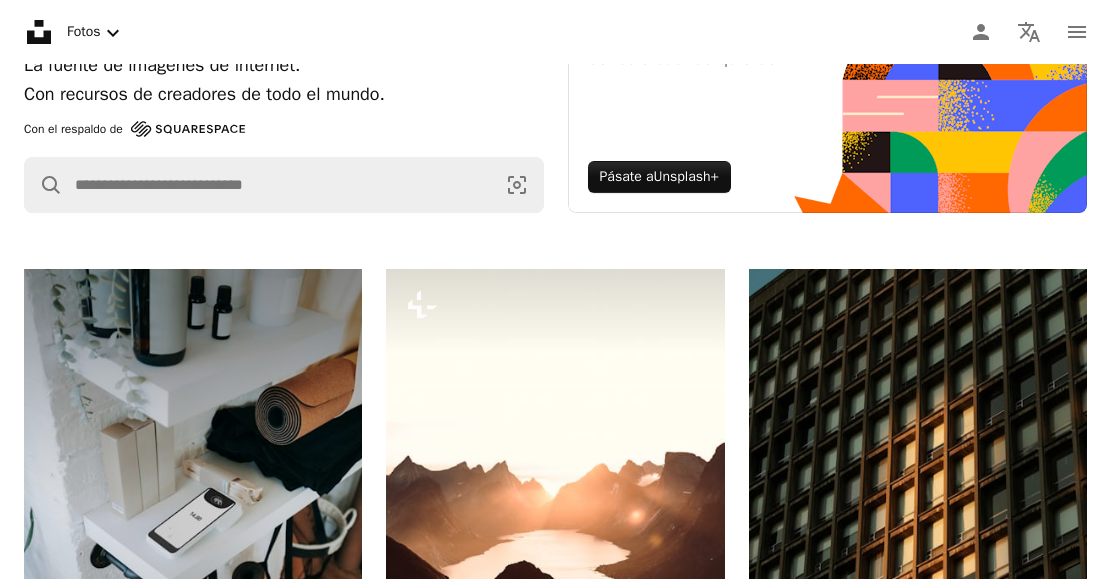 scroll, scrollTop: 0, scrollLeft: 0, axis: both 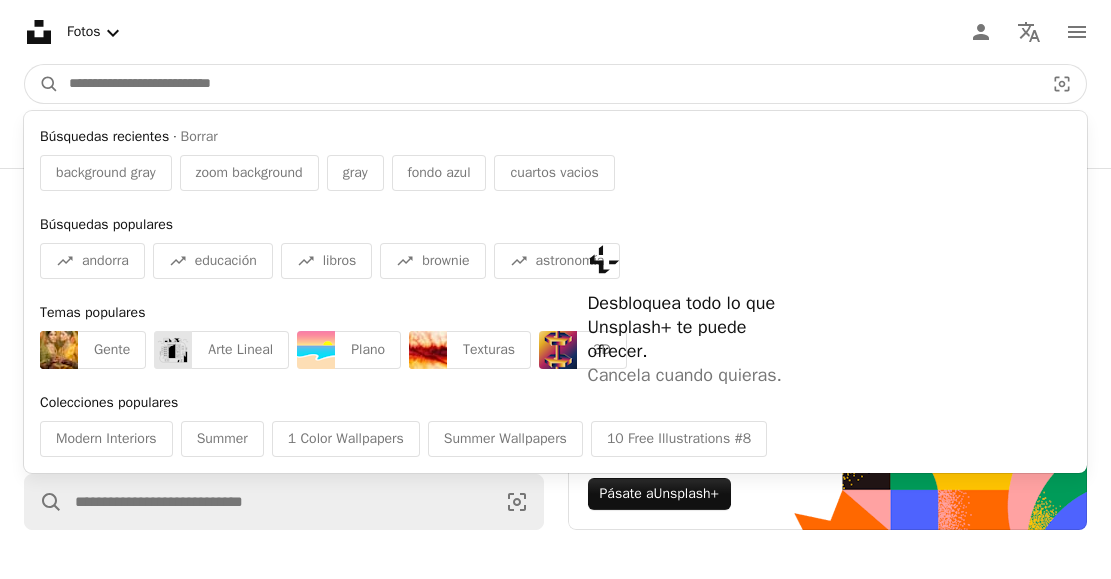drag, startPoint x: 277, startPoint y: 94, endPoint x: 61, endPoint y: 84, distance: 216.23135 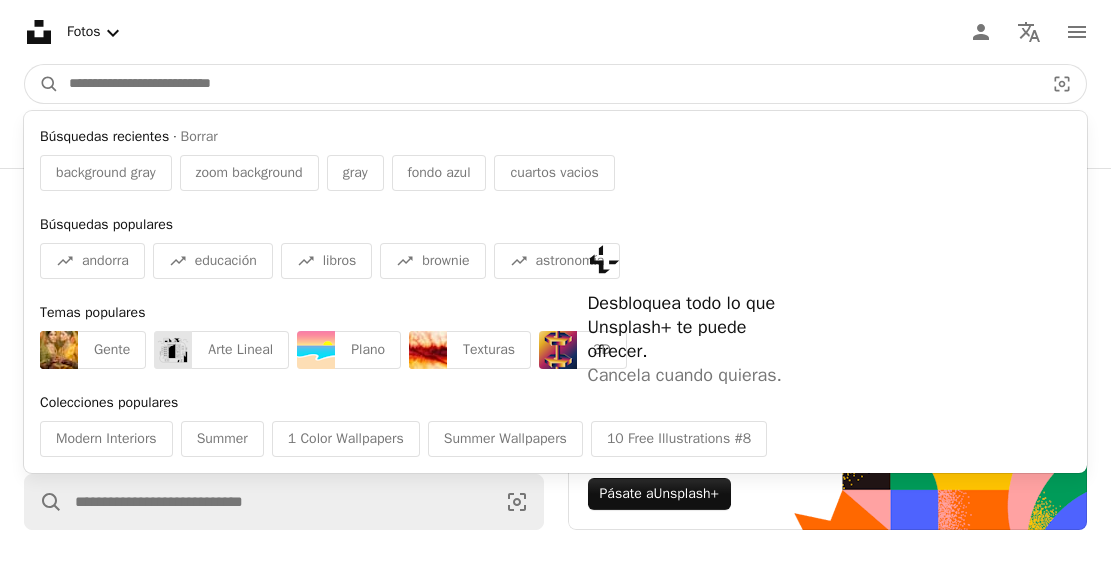 click at bounding box center (548, 84) 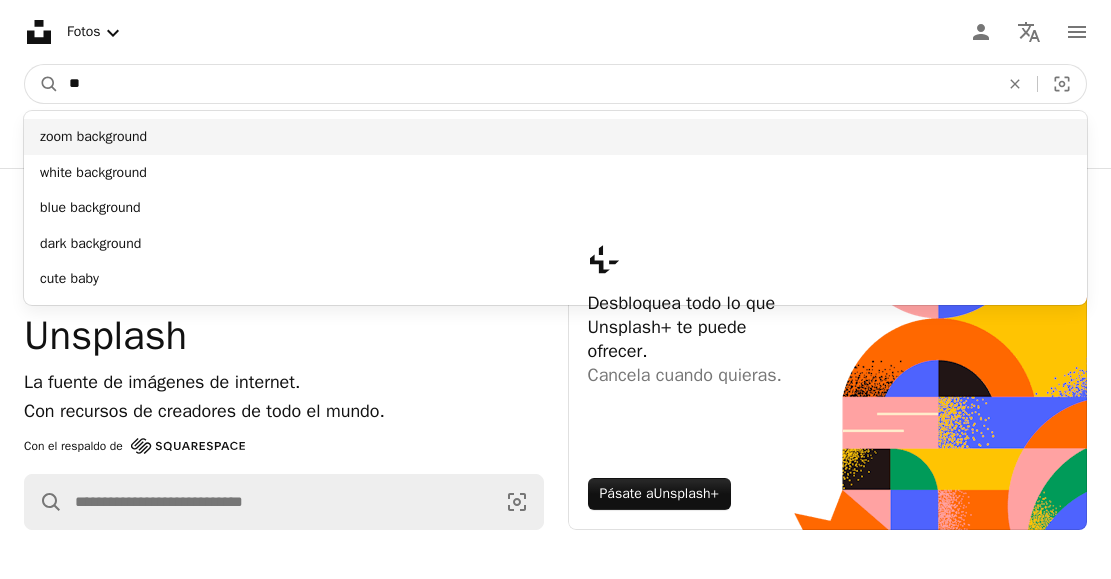 type on "**" 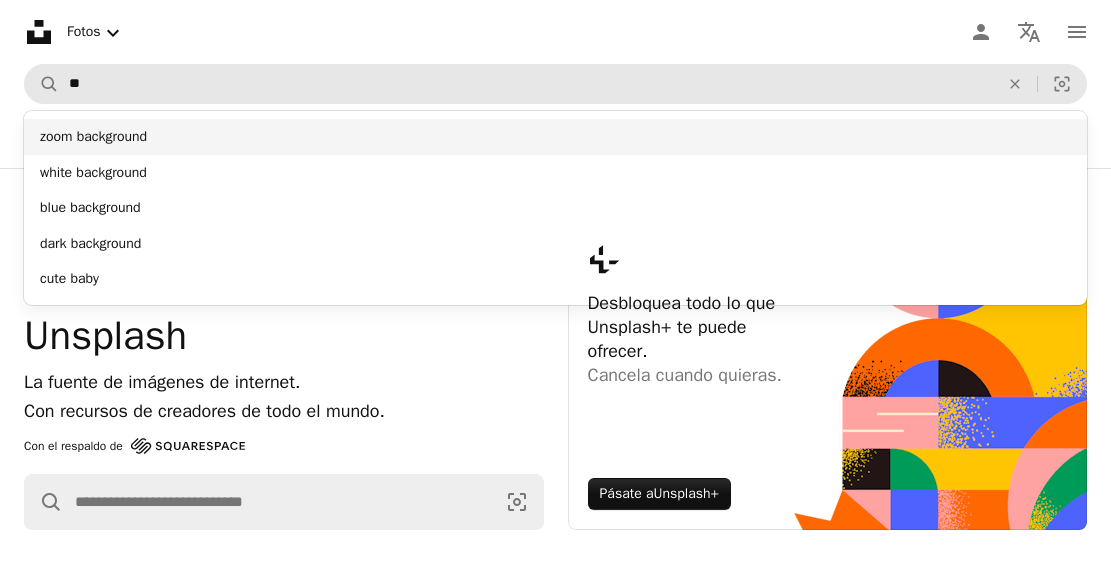 click on "zoom background" at bounding box center (555, 137) 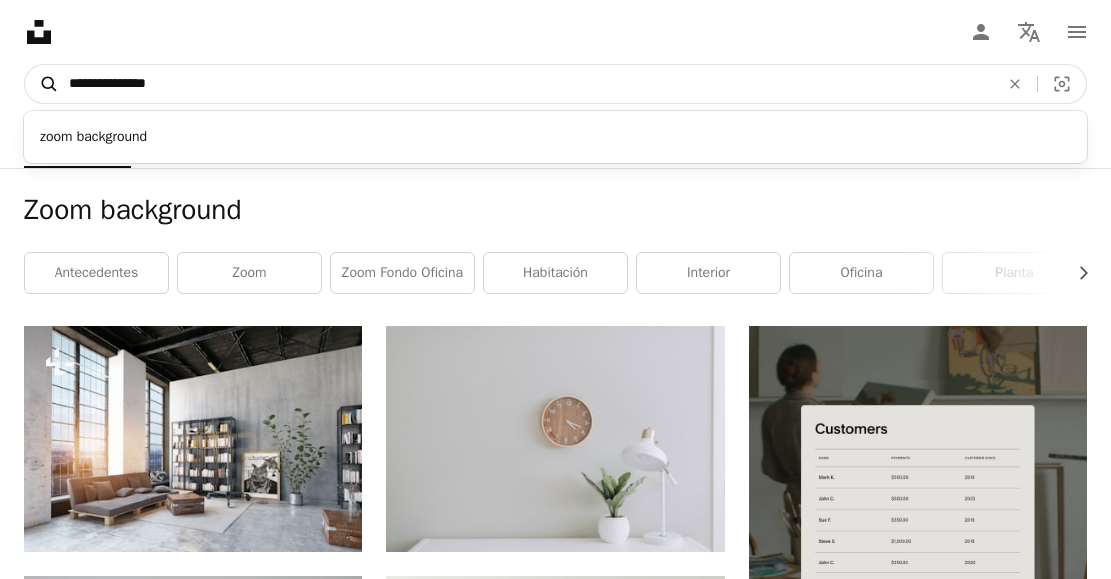 drag, startPoint x: 102, startPoint y: 80, endPoint x: 56, endPoint y: 71, distance: 46.872166 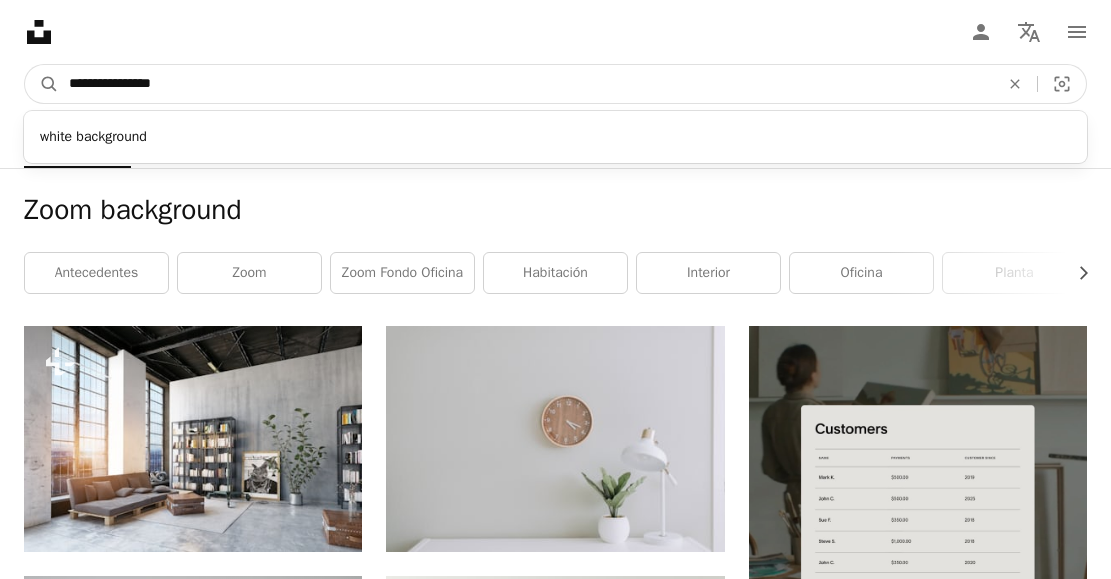 click on "**********" at bounding box center (526, 84) 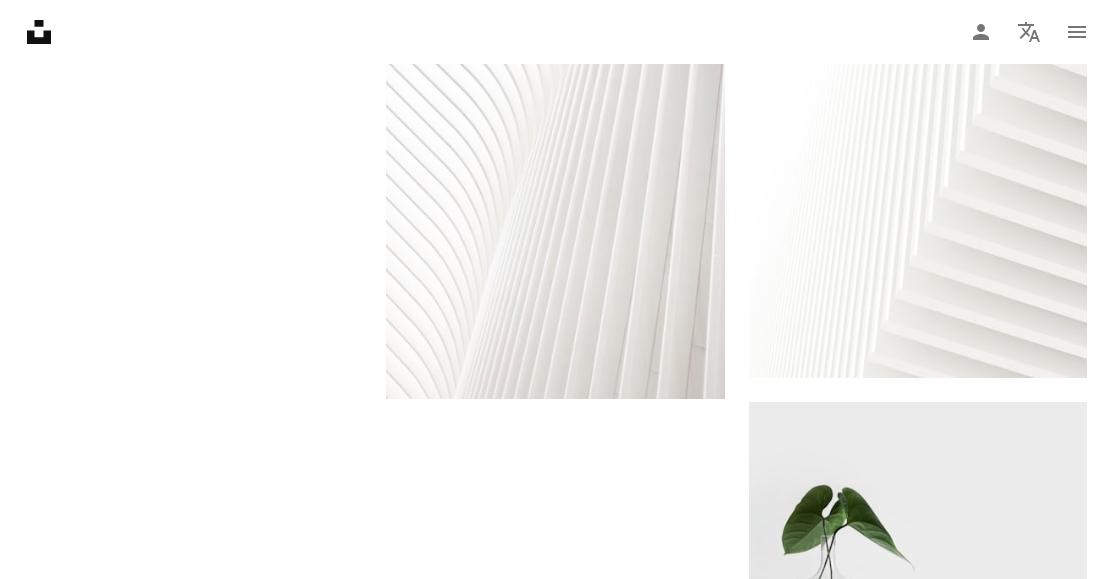 scroll, scrollTop: 3180, scrollLeft: 0, axis: vertical 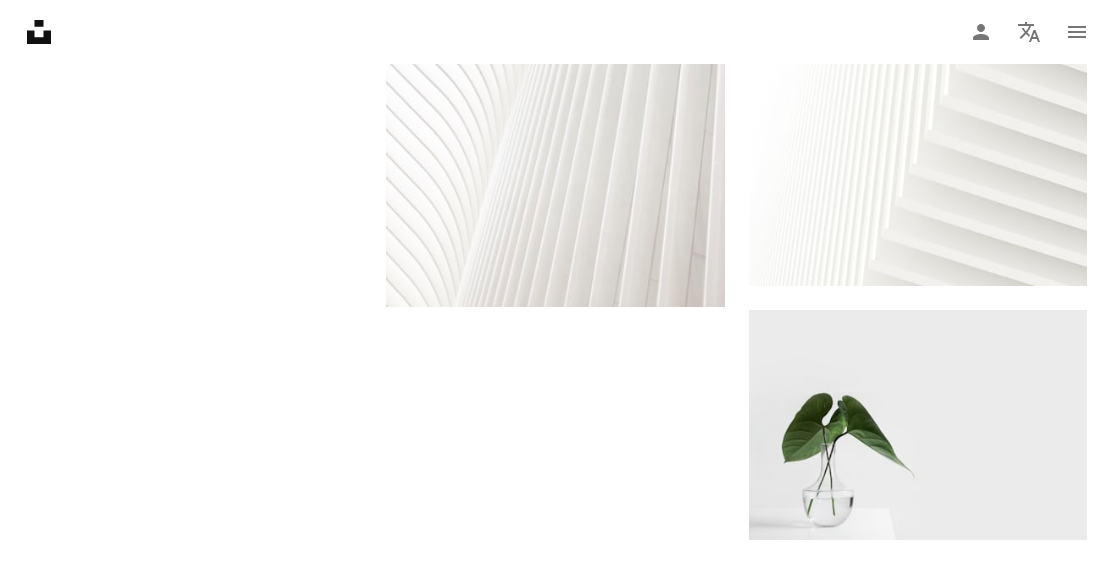 click on "Cargar más" at bounding box center (555, 1242) 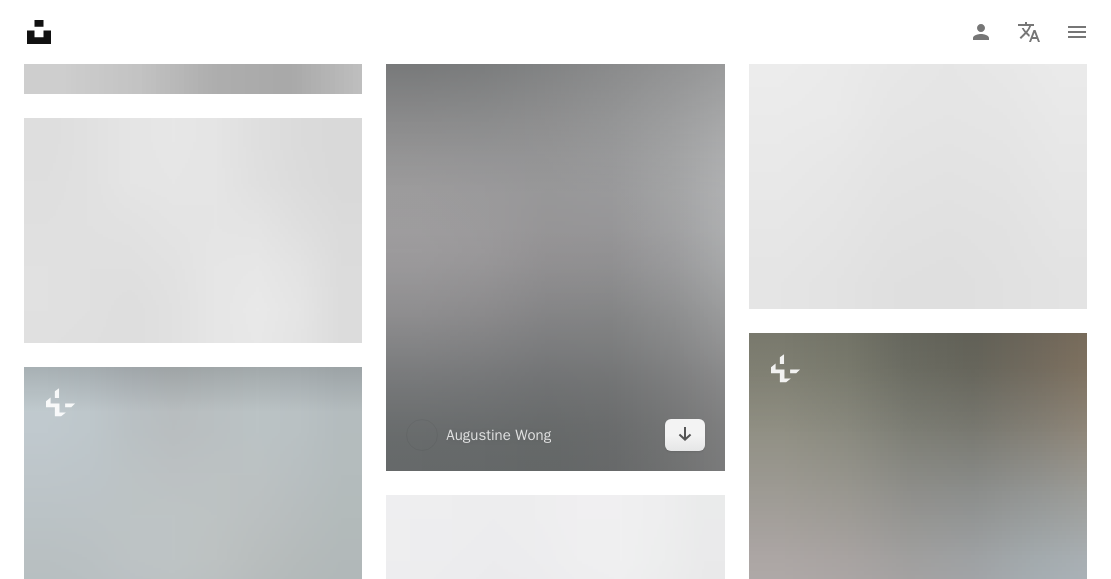 scroll, scrollTop: 11369, scrollLeft: 0, axis: vertical 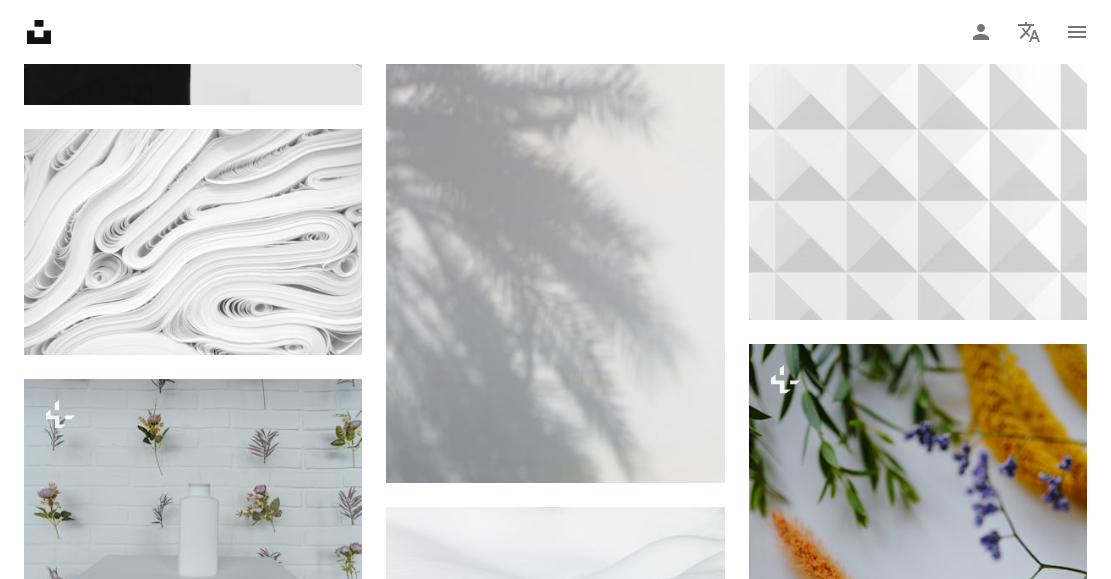 click at bounding box center (193, 813) 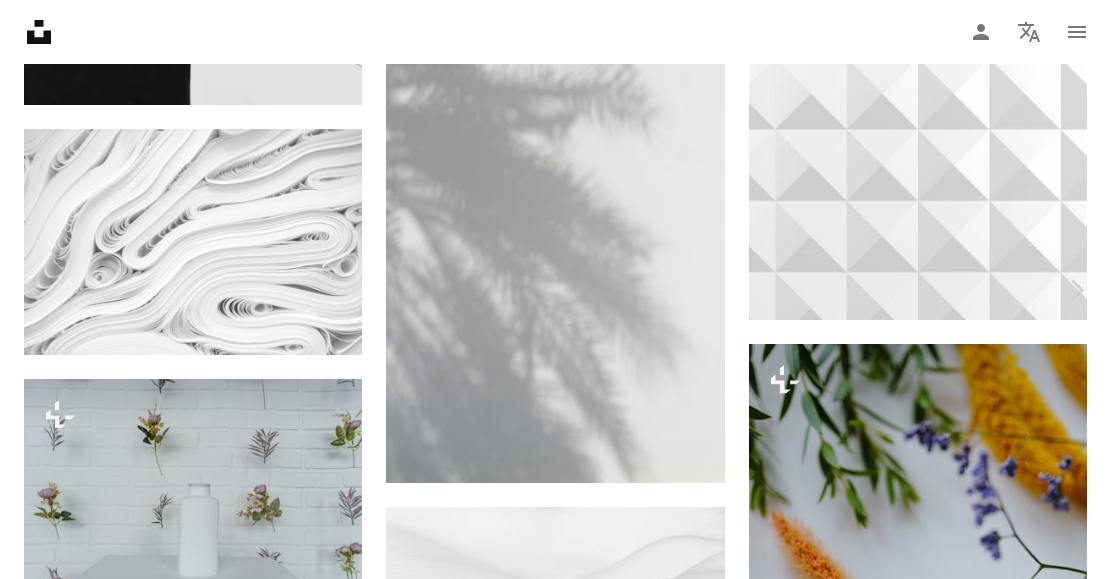 scroll, scrollTop: 0, scrollLeft: 0, axis: both 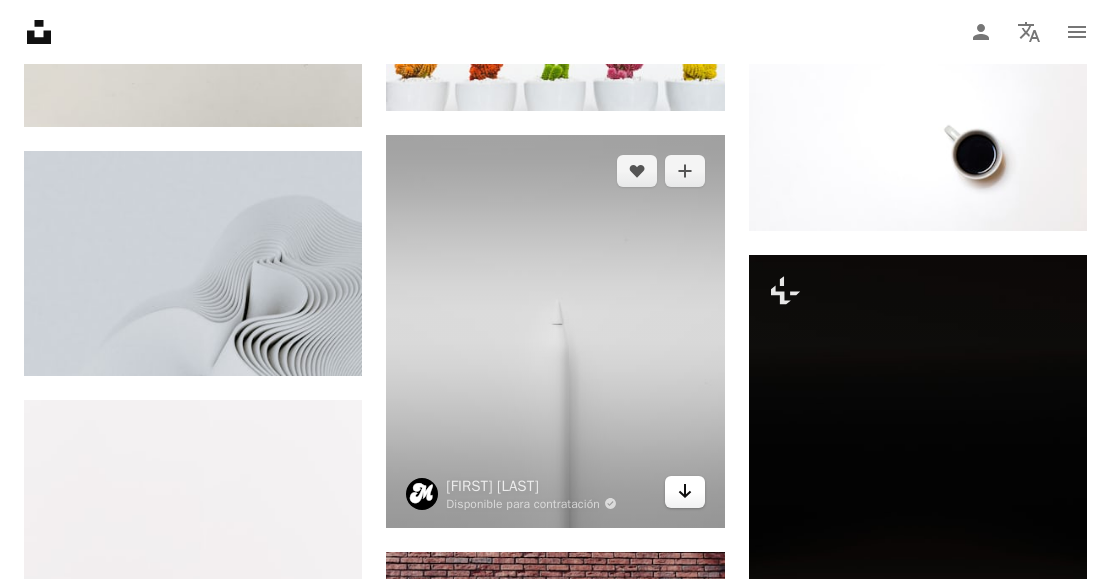click on "Arrow pointing down" 